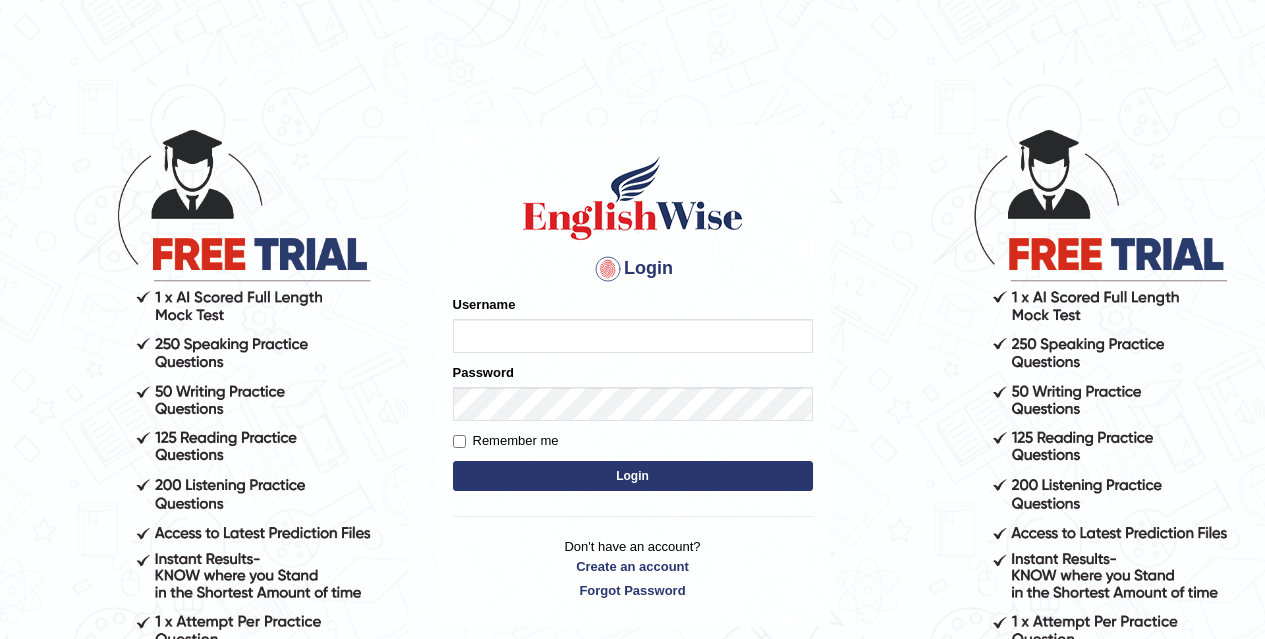scroll, scrollTop: 0, scrollLeft: 0, axis: both 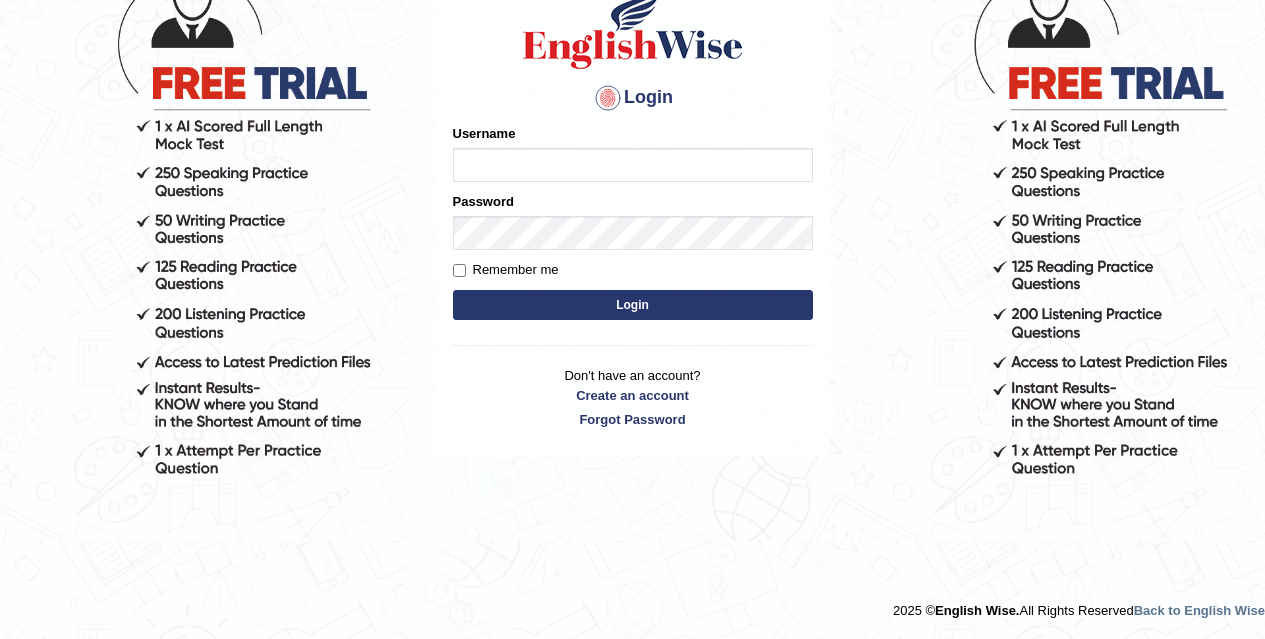 click on "Username" at bounding box center (633, 165) 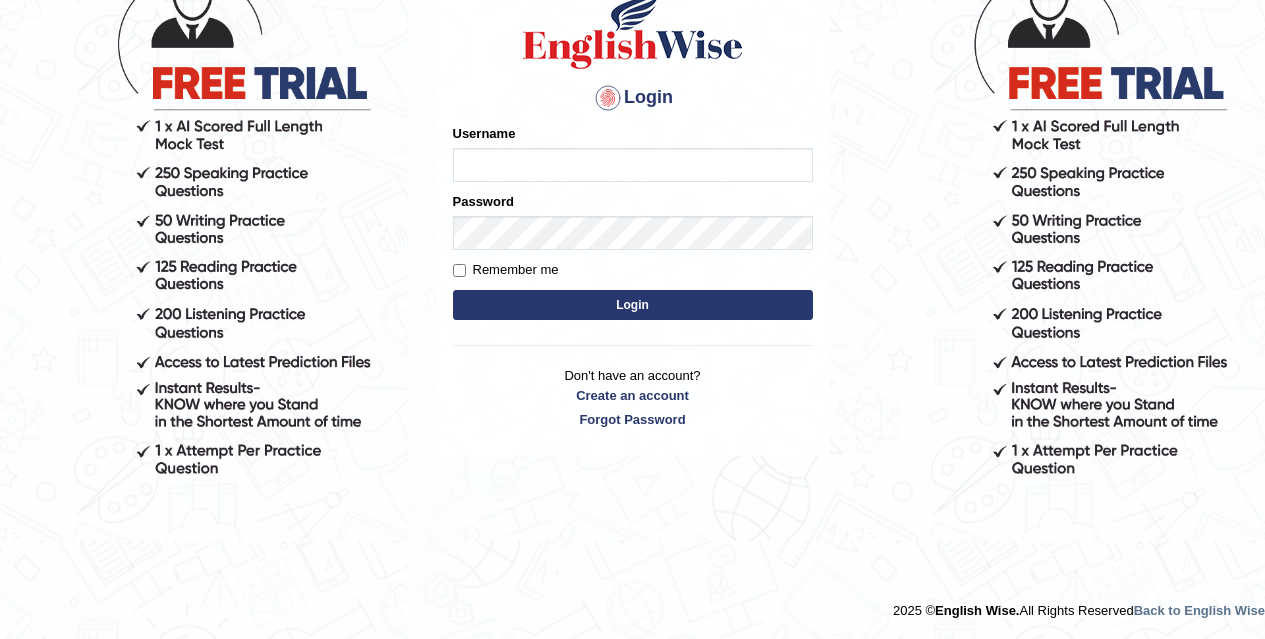 type on "[USERNAME]" 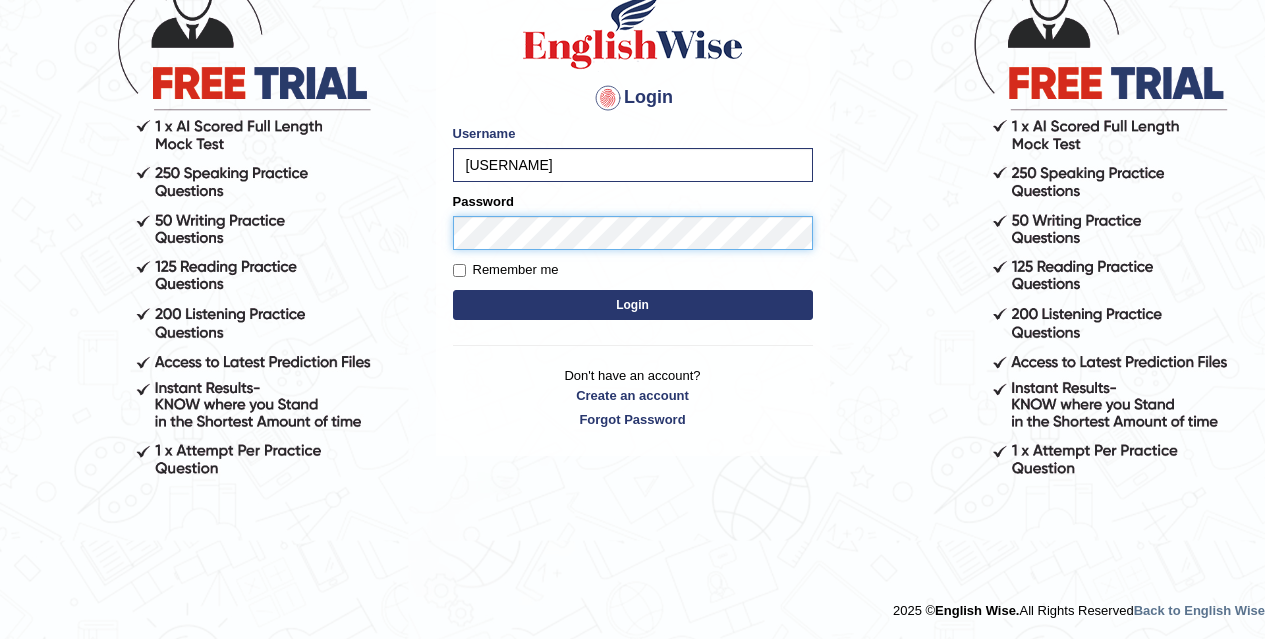 click on "Login" at bounding box center (633, 305) 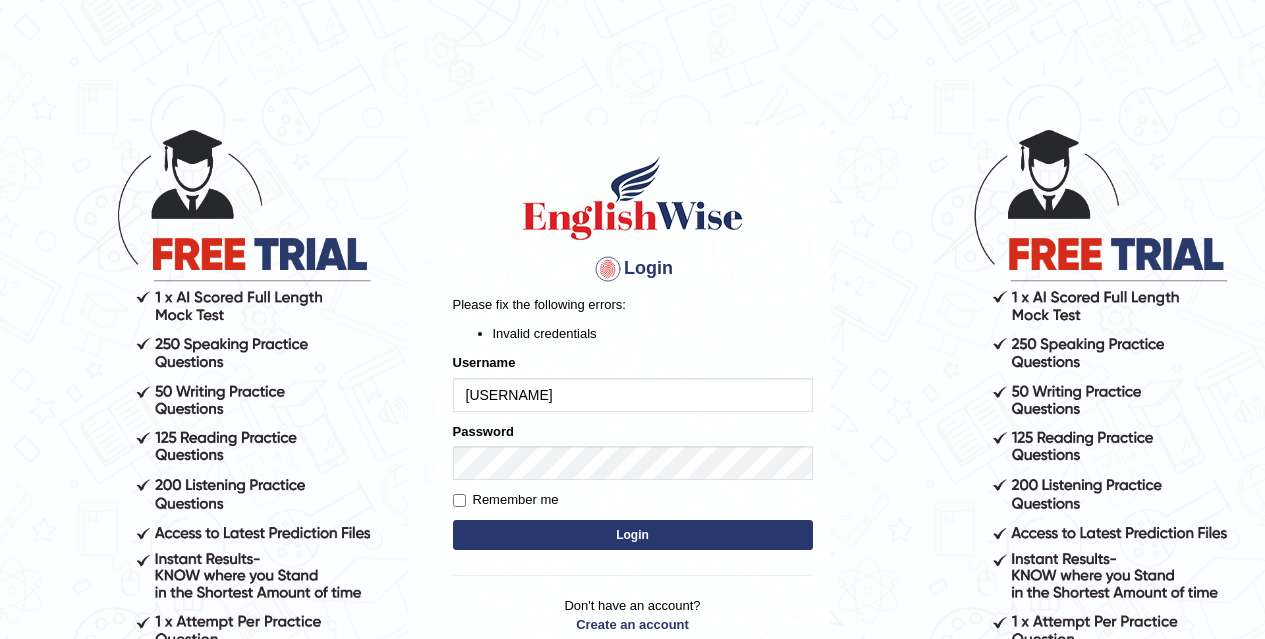 scroll, scrollTop: 0, scrollLeft: 0, axis: both 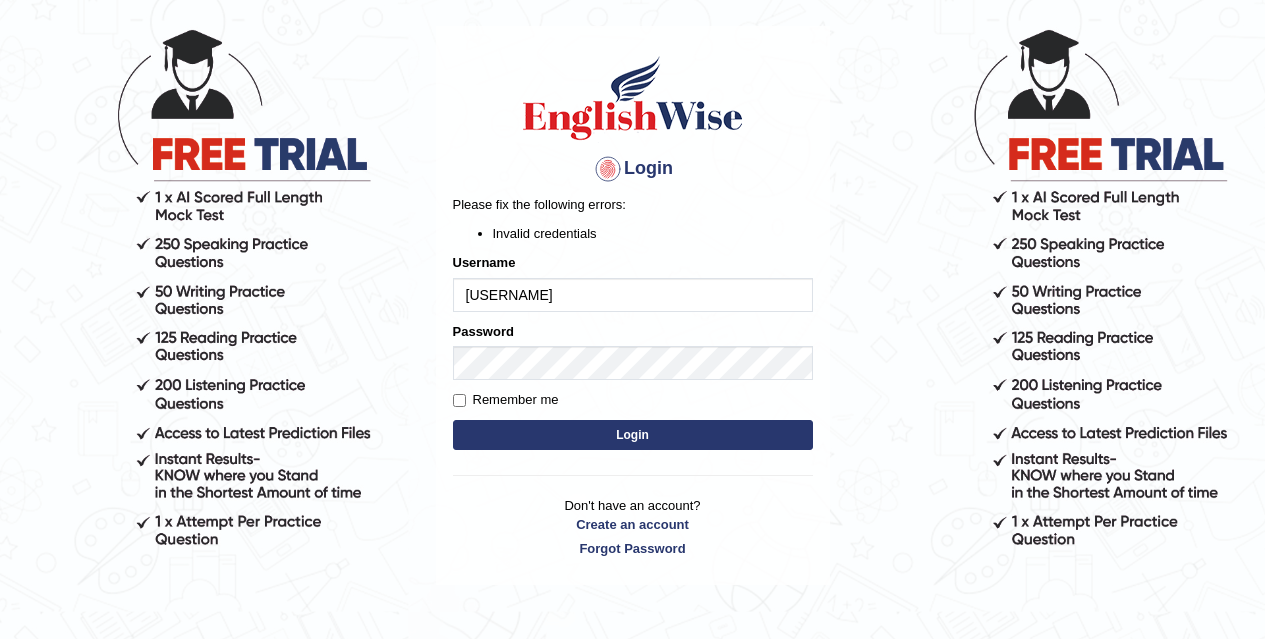 click on "[USERNAME]" at bounding box center [633, 295] 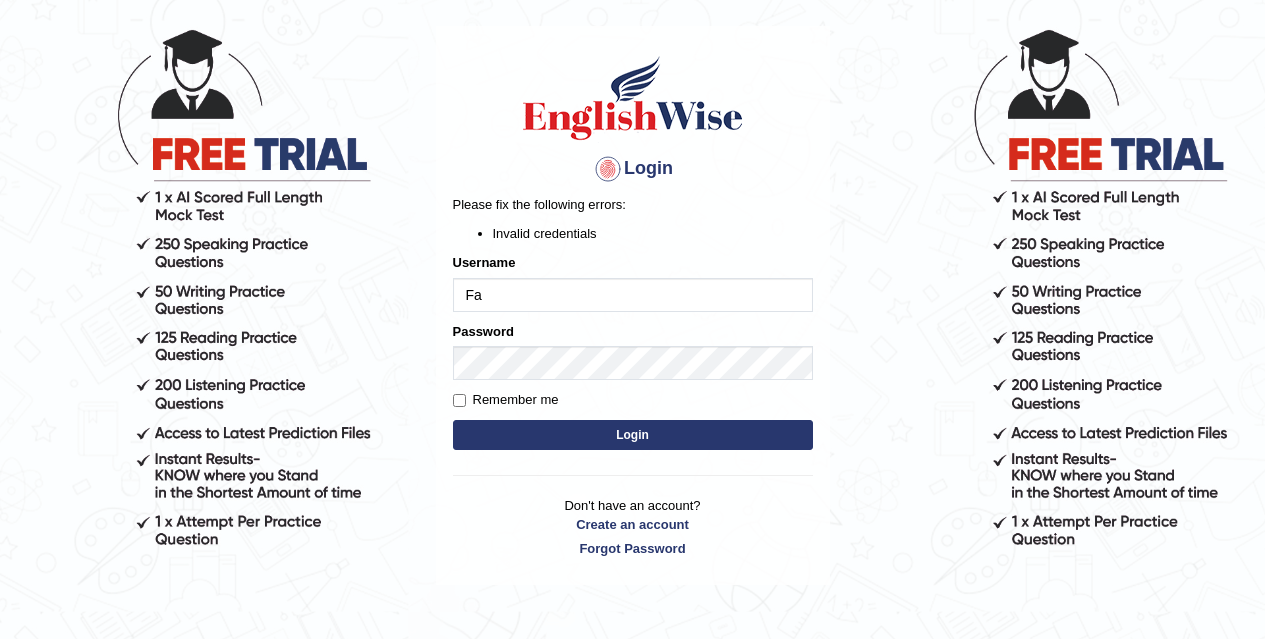 type on "F" 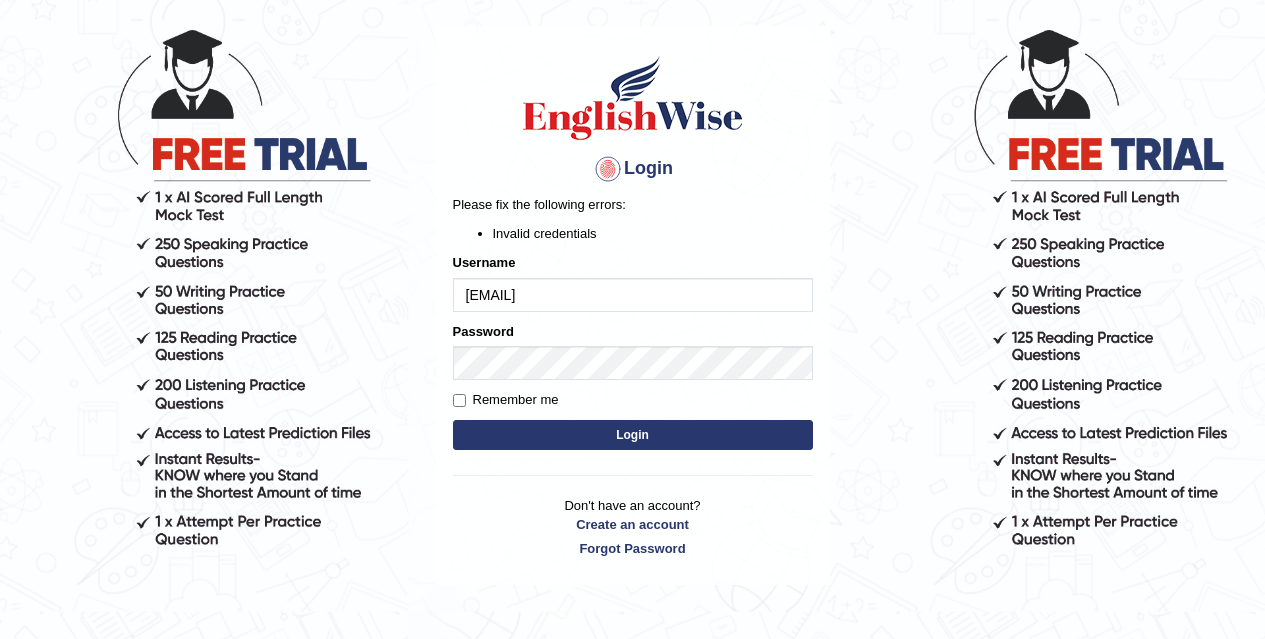type on "[EMAIL]" 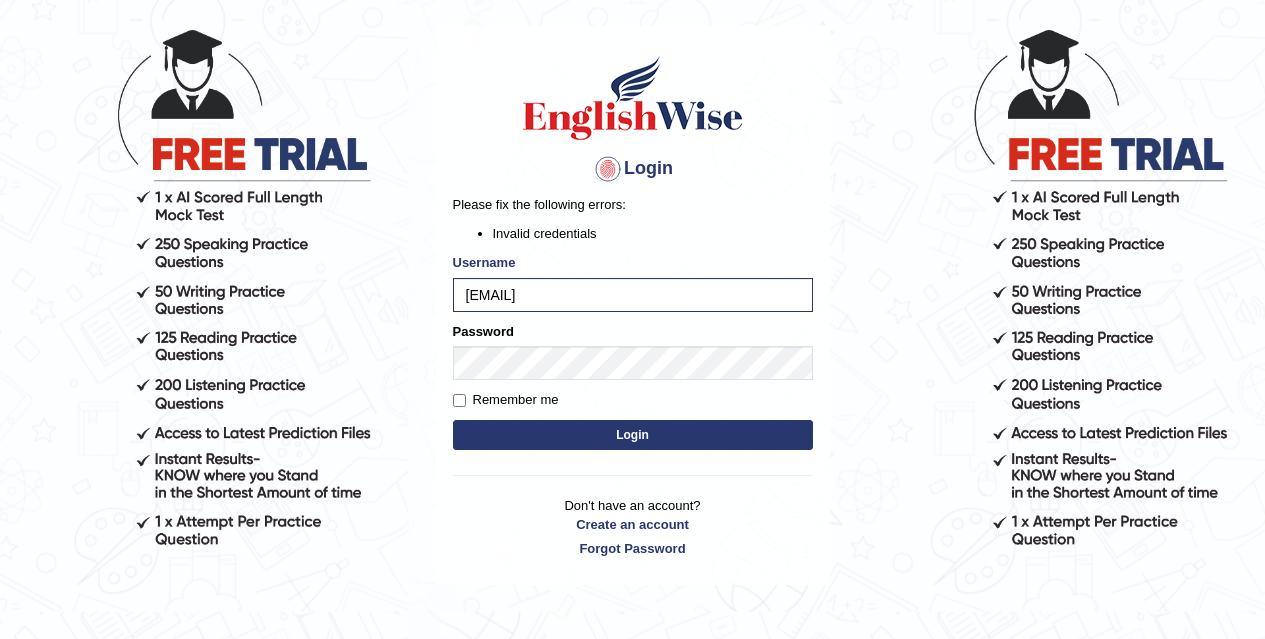 click on "Login" at bounding box center [633, 435] 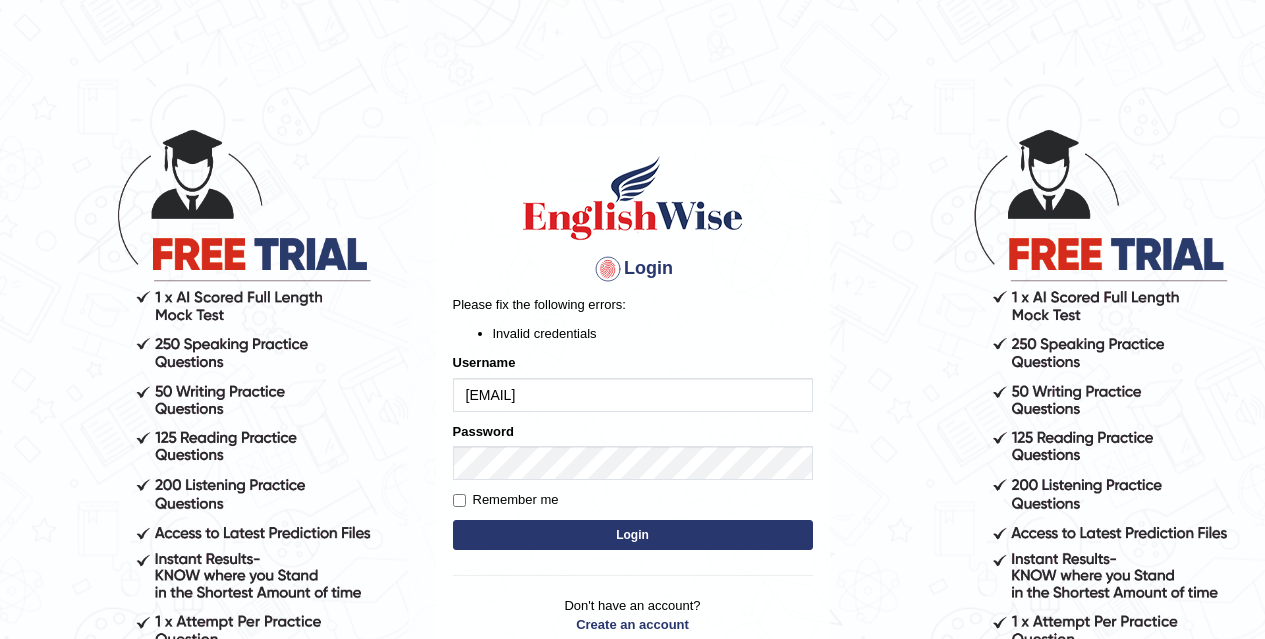 scroll, scrollTop: 95, scrollLeft: 0, axis: vertical 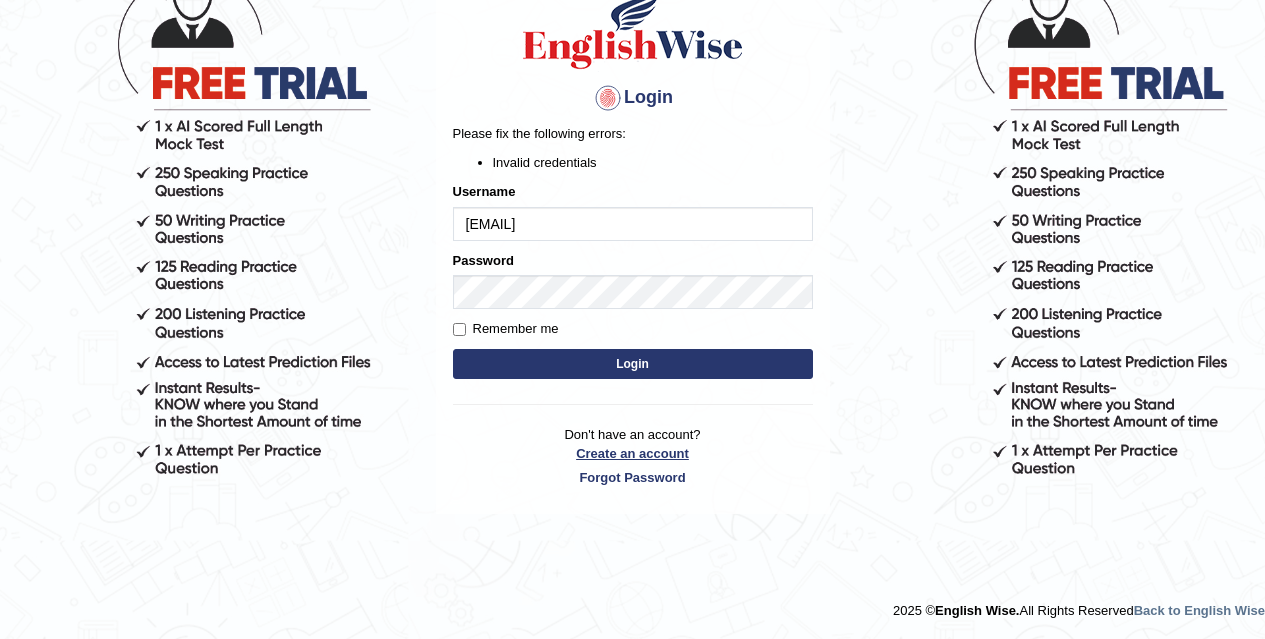 click on "Create an account" at bounding box center [633, 453] 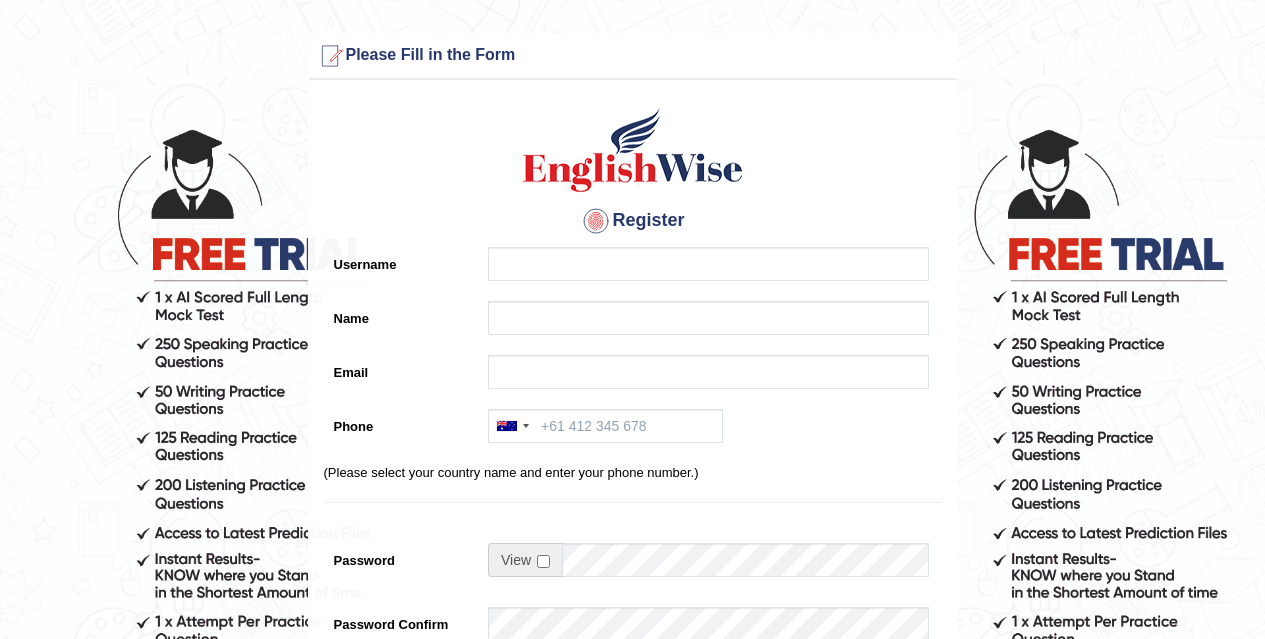 scroll, scrollTop: 0, scrollLeft: 0, axis: both 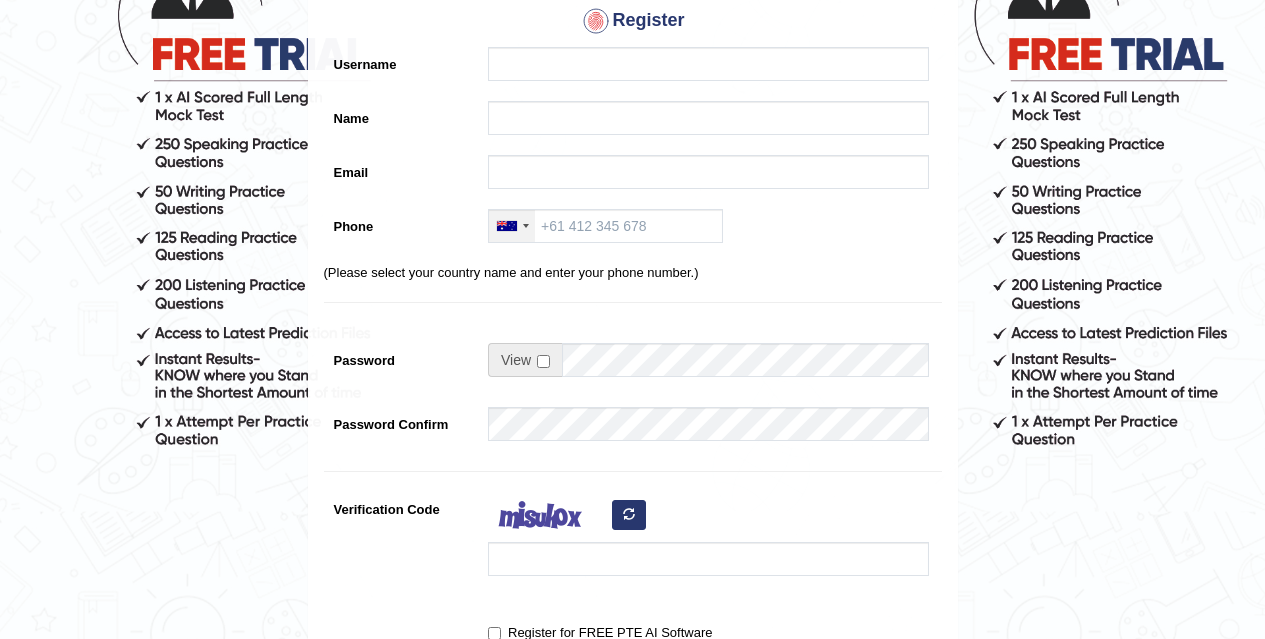 click at bounding box center (512, 226) 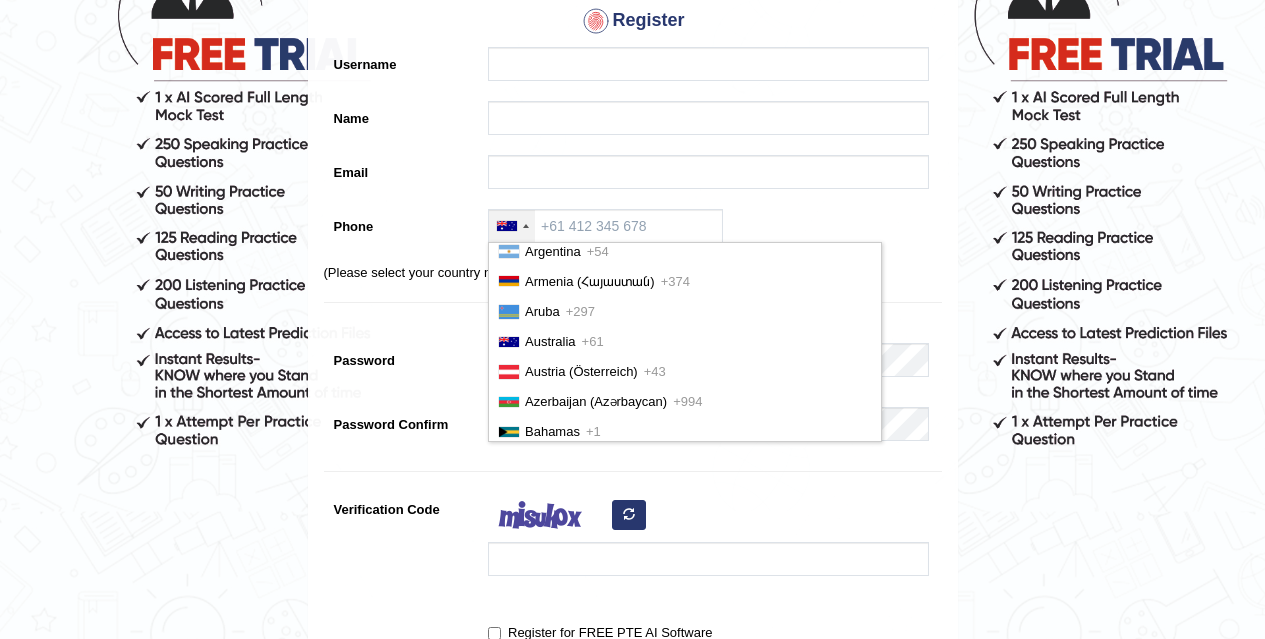 scroll, scrollTop: 600, scrollLeft: 0, axis: vertical 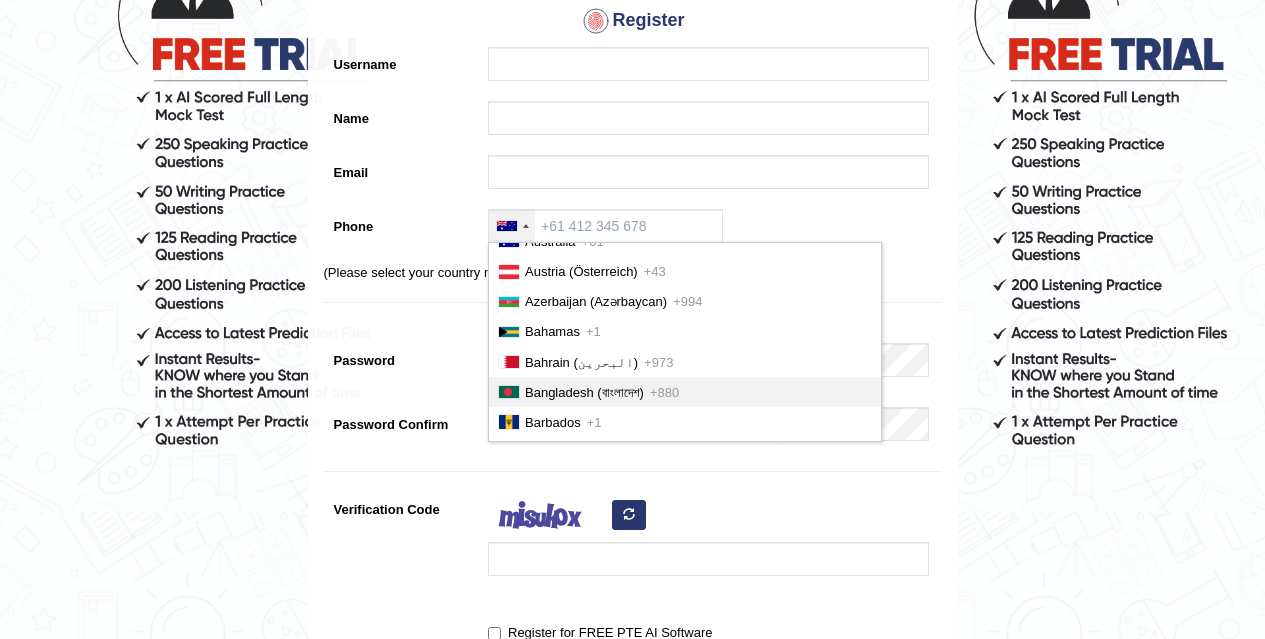 click on "Bangladesh (বাংলাদেশ)" at bounding box center [584, 392] 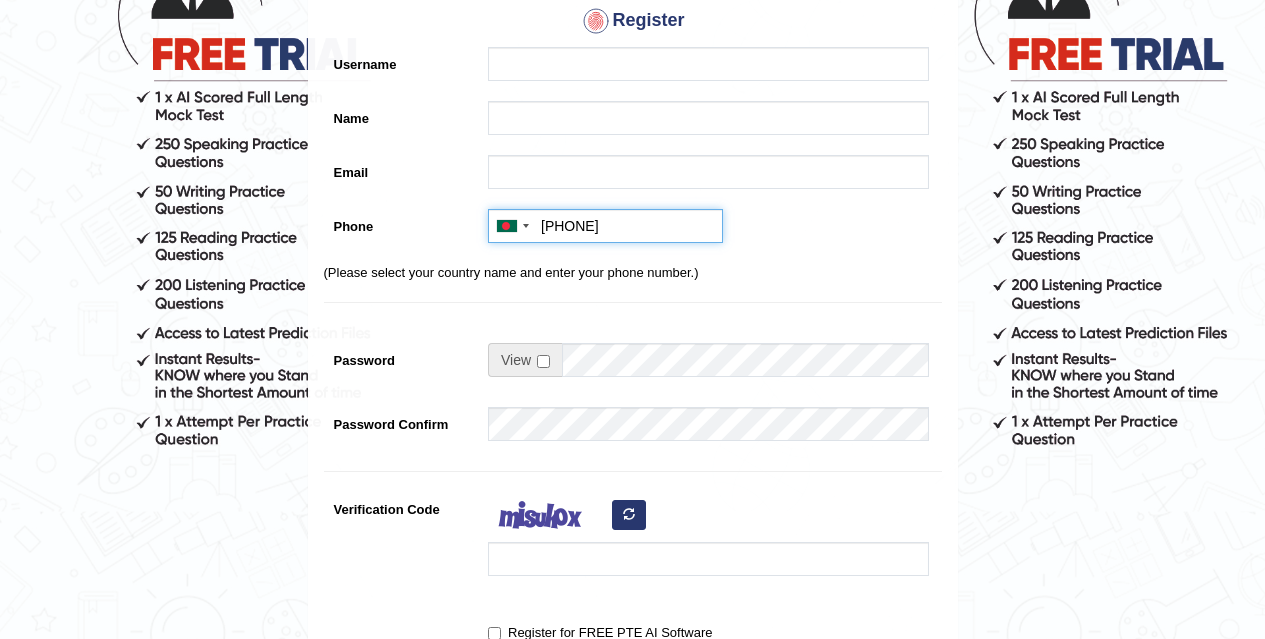 type on "+8801671606297" 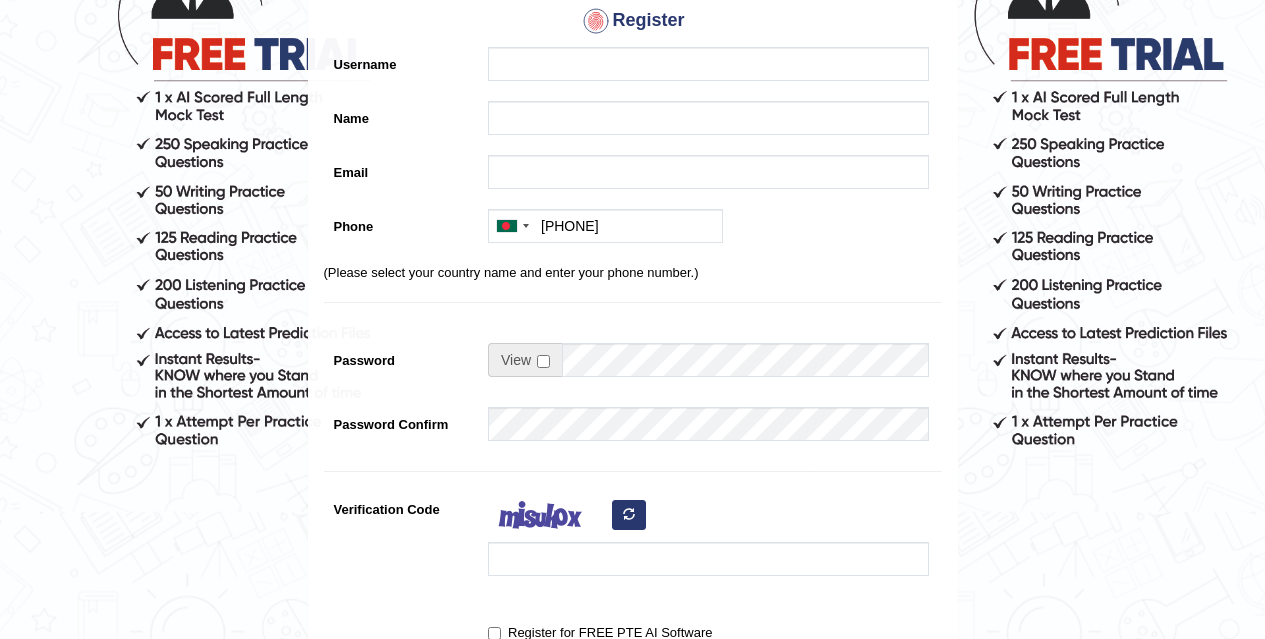 click on "Register
Username
Name
Email
Phone
Australia +61 India (भारत) +91 New Zealand +64 United States +1 Canada +1 United Arab Emirates (‫الإمارات العربية المتحدة‬‎) +971 Saudi Arabia (‫المملكة العربية السعودية‬‎) +966 Bahrain (‫البحرين‬‎) +973 Afghanistan (‫افغانستان‬‎) +93 Albania (Shqipëri) +355 Algeria (‫الجزائر‬‎) +213 American Samoa +1 Andorra +376 Angola +244 Anguilla +1 Antigua and Barbuda +1 Argentina +54 Armenia (Հայաստան) +374 Aruba +297 Australia +61 Austria (Österreich) +43 Azerbaijan (Azərbaycan) +994 Bahamas +1 Bahrain (‫البحرين‬‎) +973 Bangladesh (বাংলাদেশ) +880 Barbados +1 Belarus (Беларусь) +375 Belgium (België) +32 Belize +501 Benin (Bénin) +229 Bermuda +1 Bhutan (འབྲུག) +975 Bolivia +591 Bosnia and Herzegovina (Босна и Херцеговина) +387 Botswana +267 Brazil (Brasil) +55" at bounding box center (633, 307) 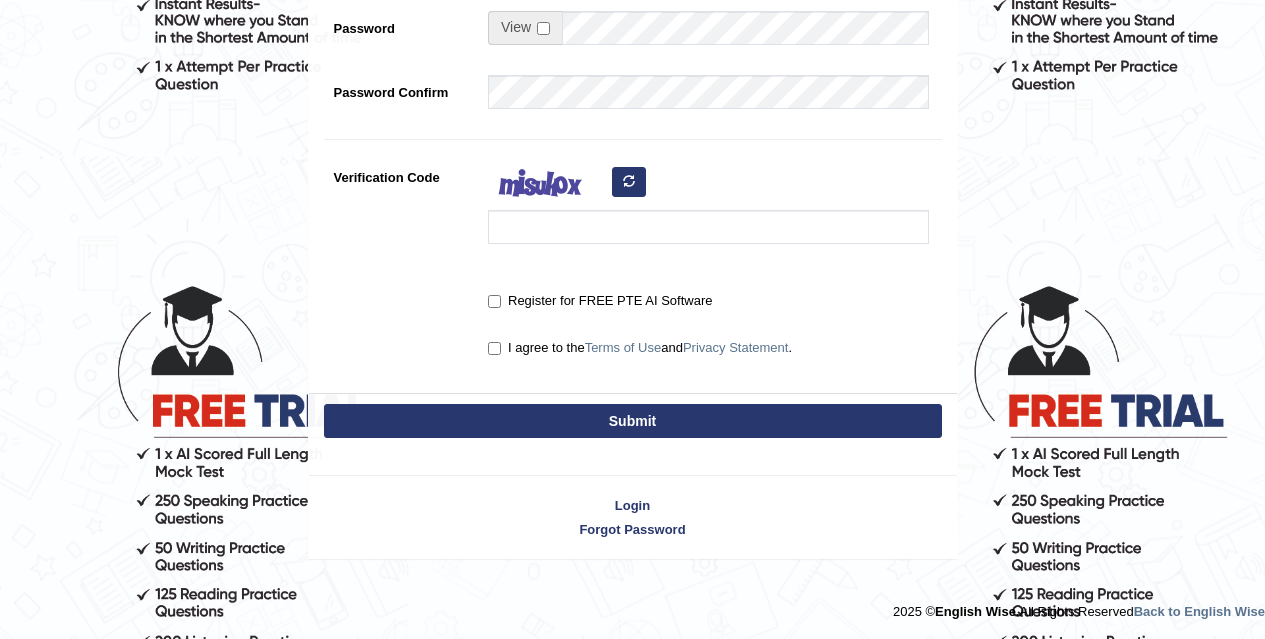 scroll, scrollTop: 556, scrollLeft: 0, axis: vertical 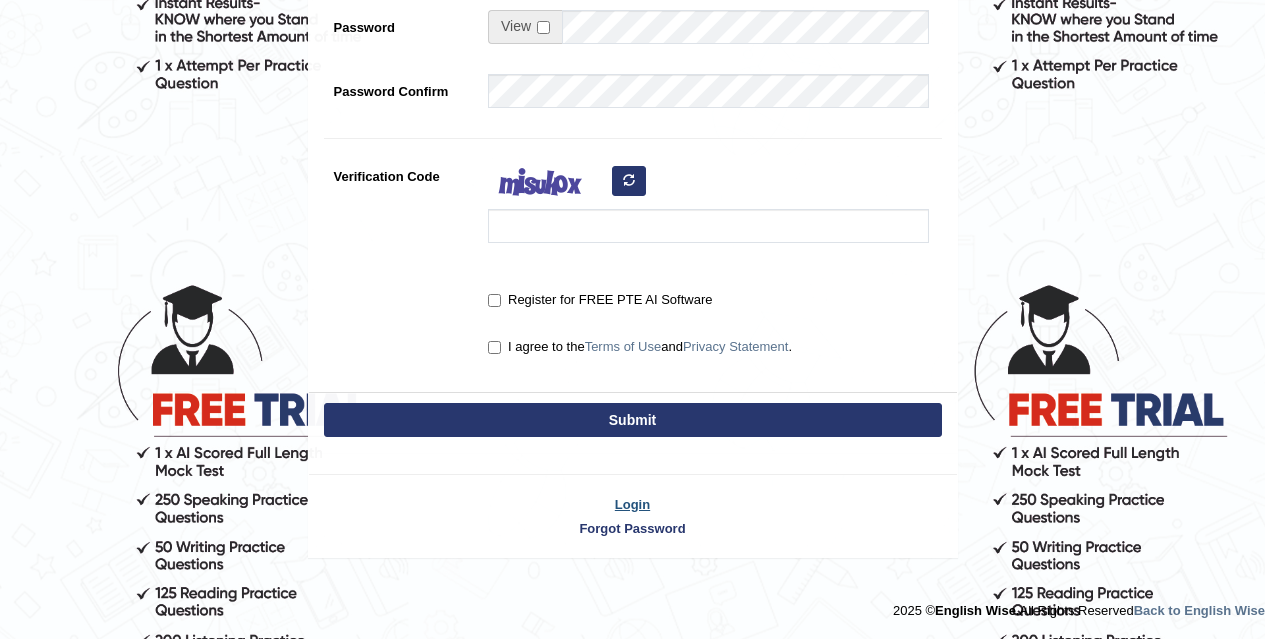 click on "Login" at bounding box center (633, 504) 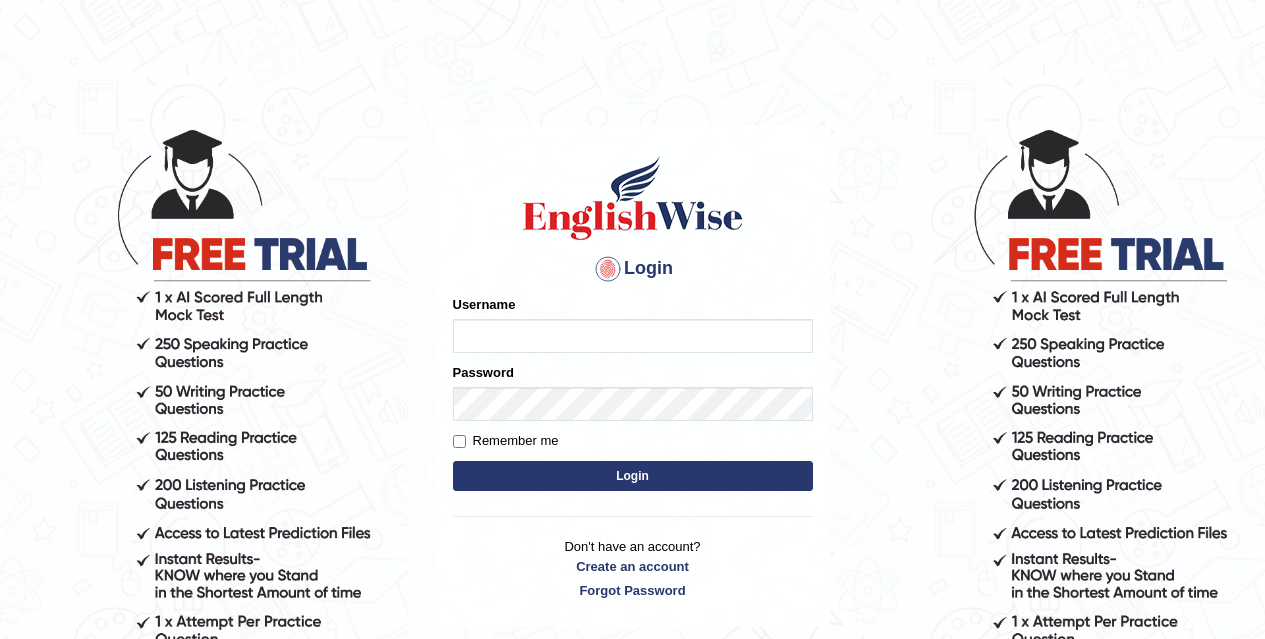 scroll, scrollTop: 0, scrollLeft: 0, axis: both 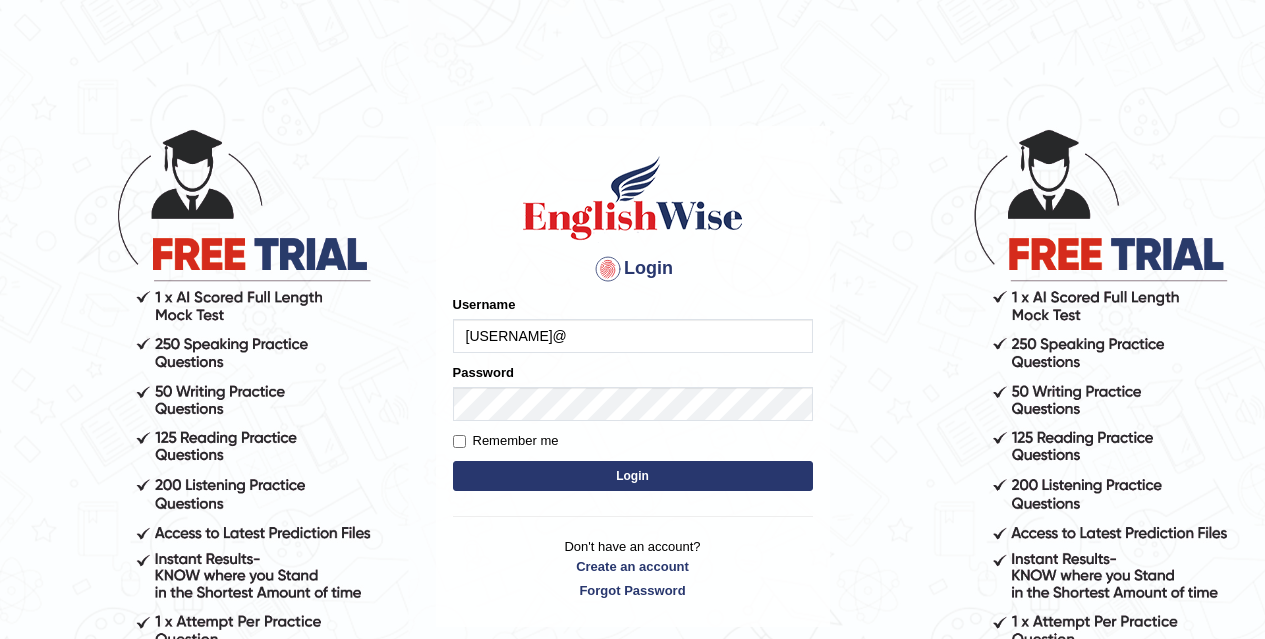 type on "[USERNAME]@[DOMAIN]" 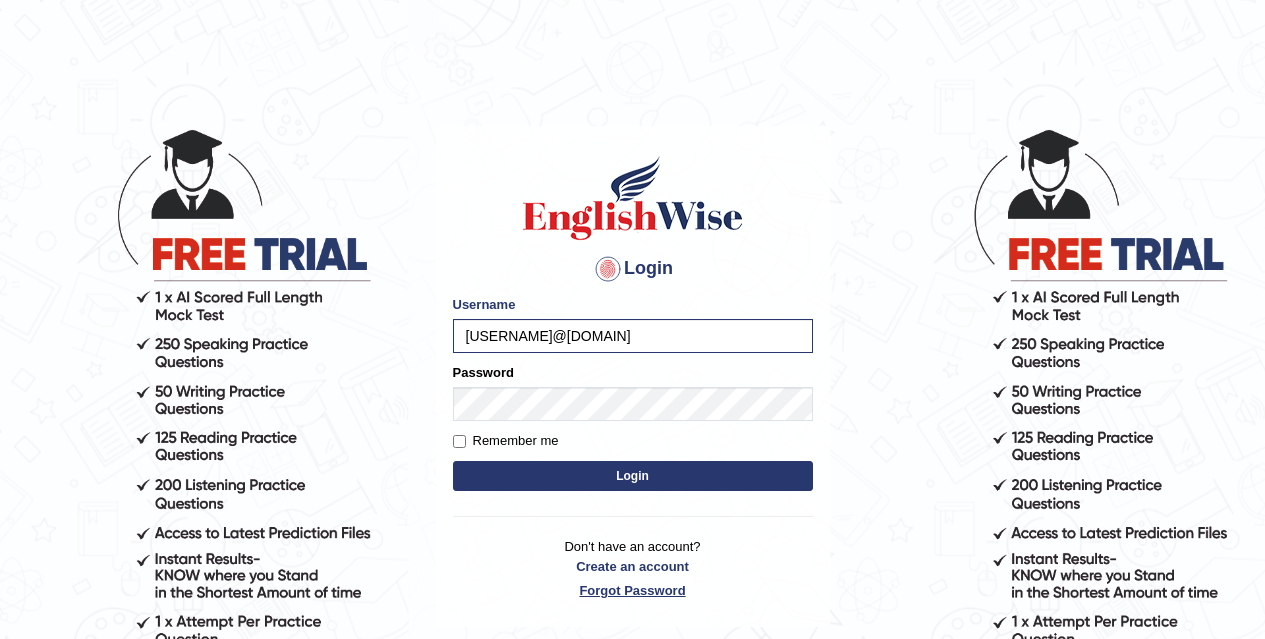 click on "Forgot Password" at bounding box center (633, 590) 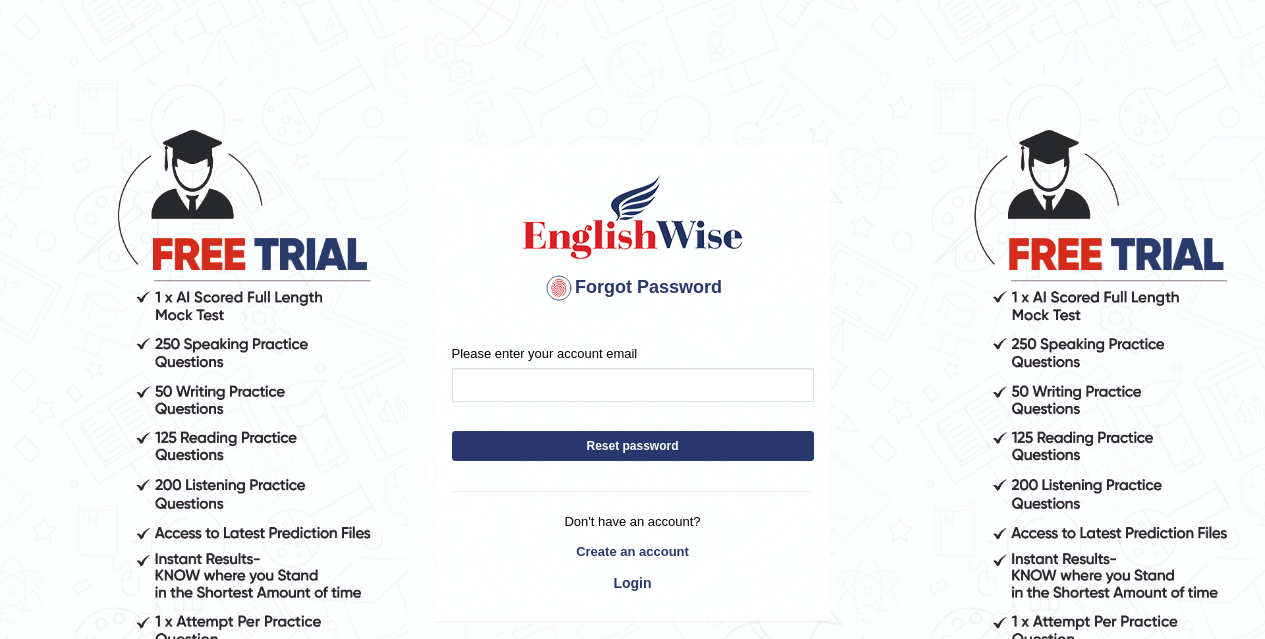 scroll, scrollTop: 0, scrollLeft: 0, axis: both 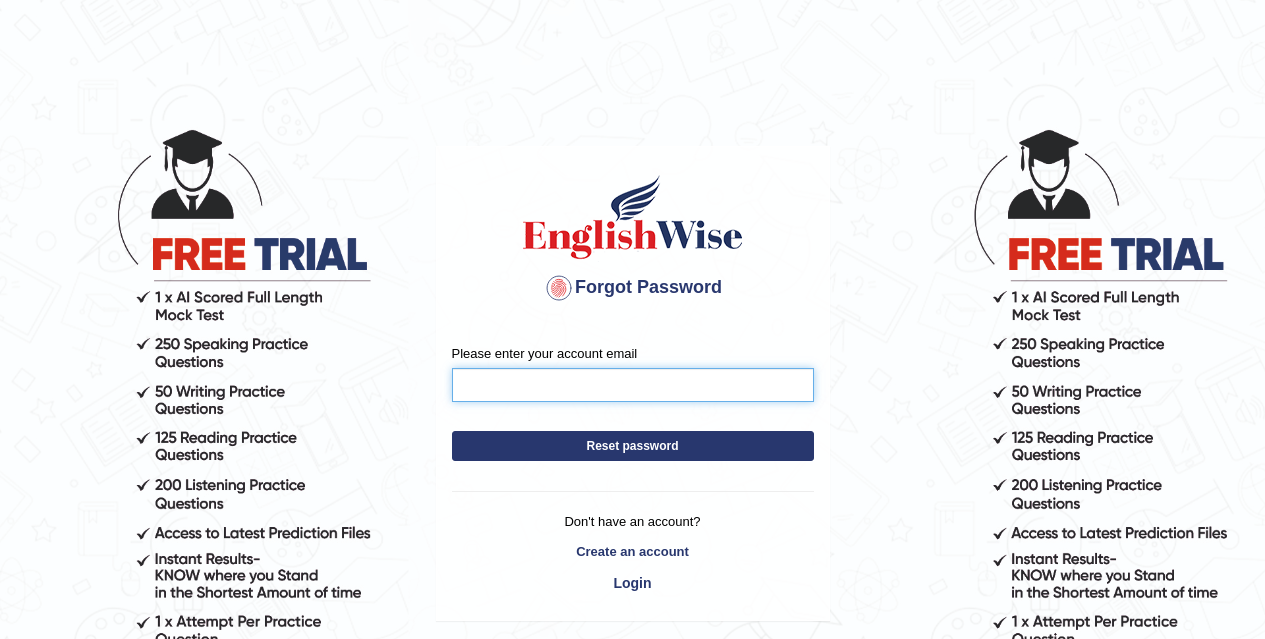 click on "Please enter your account email" at bounding box center [633, 385] 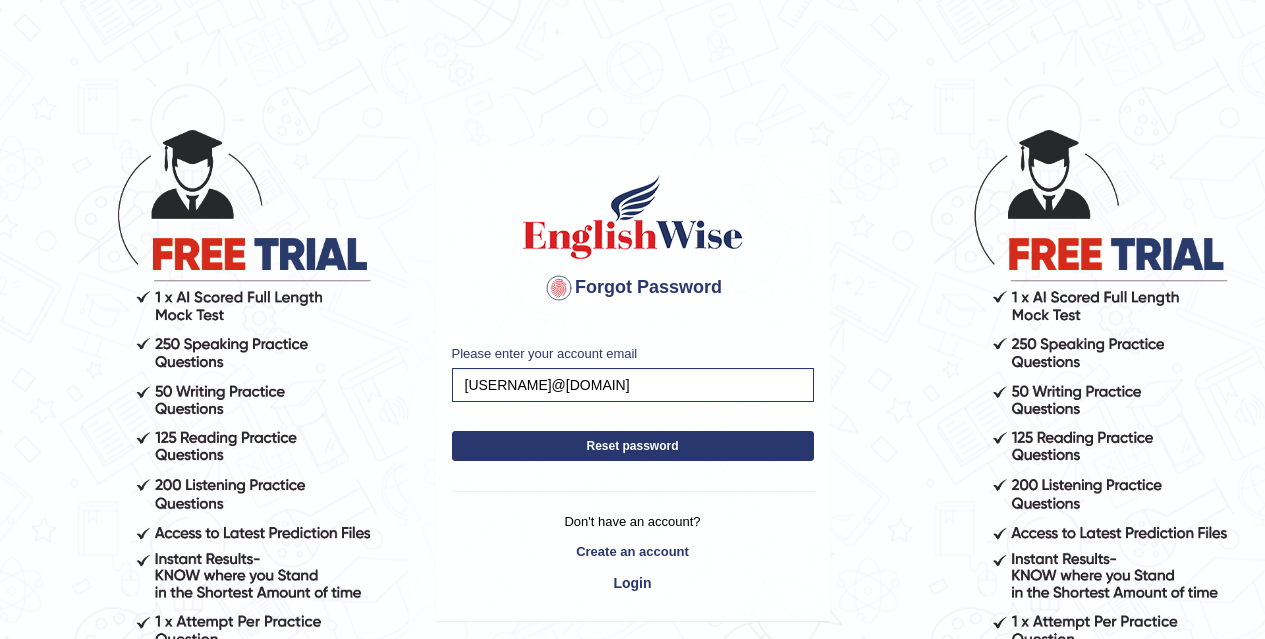 click on "Reset password" at bounding box center (633, 446) 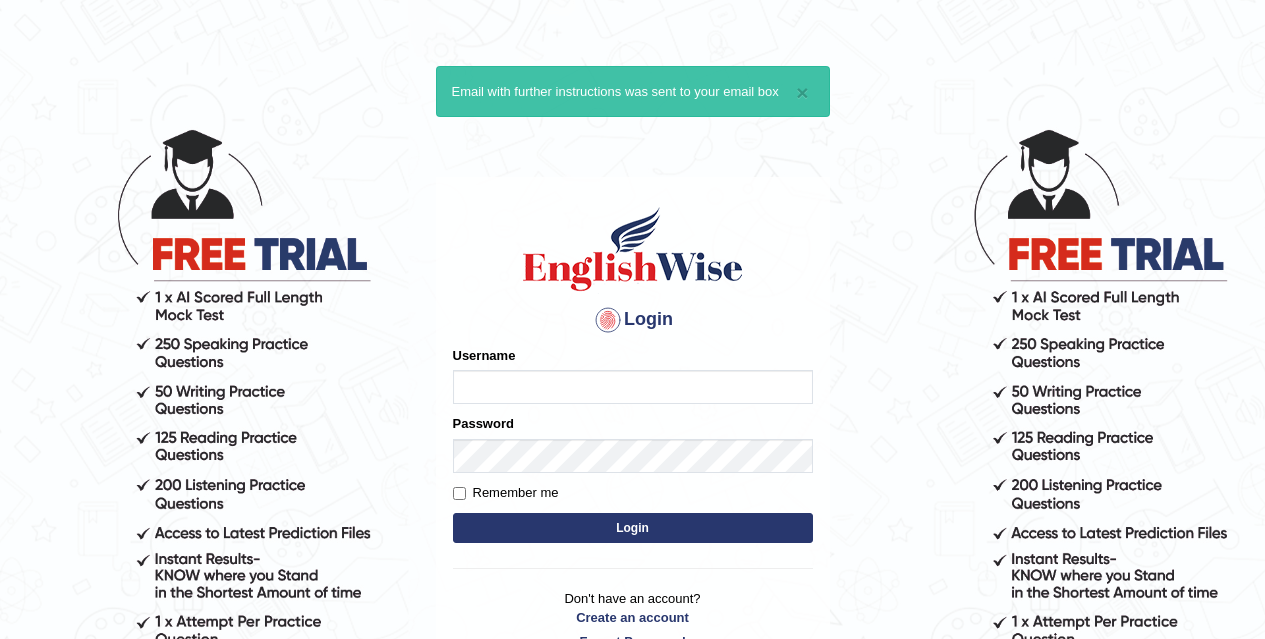 scroll, scrollTop: 0, scrollLeft: 0, axis: both 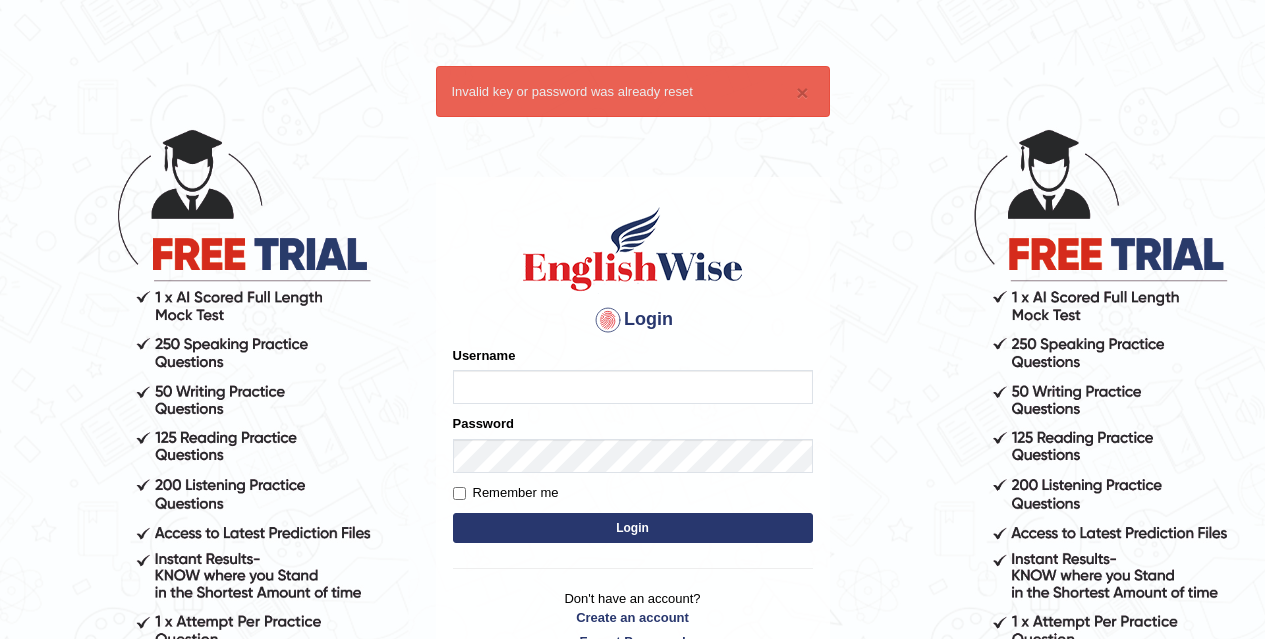type on "[USERNAME]@[DOMAIN]" 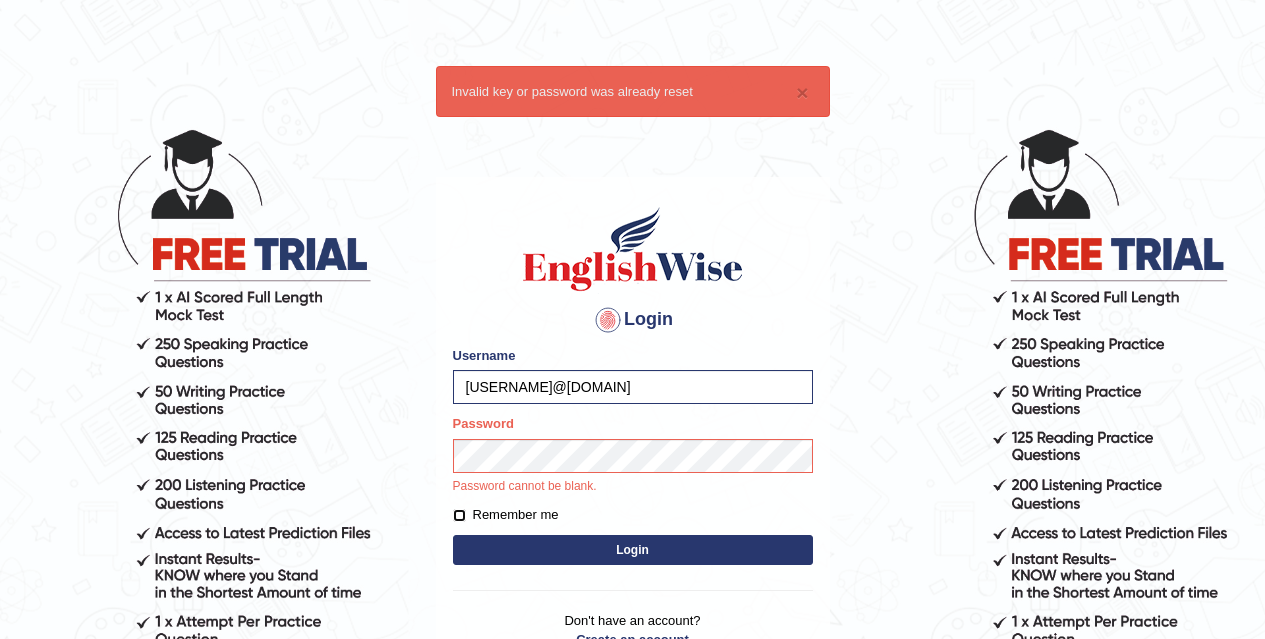 click on "Remember me" at bounding box center [459, 515] 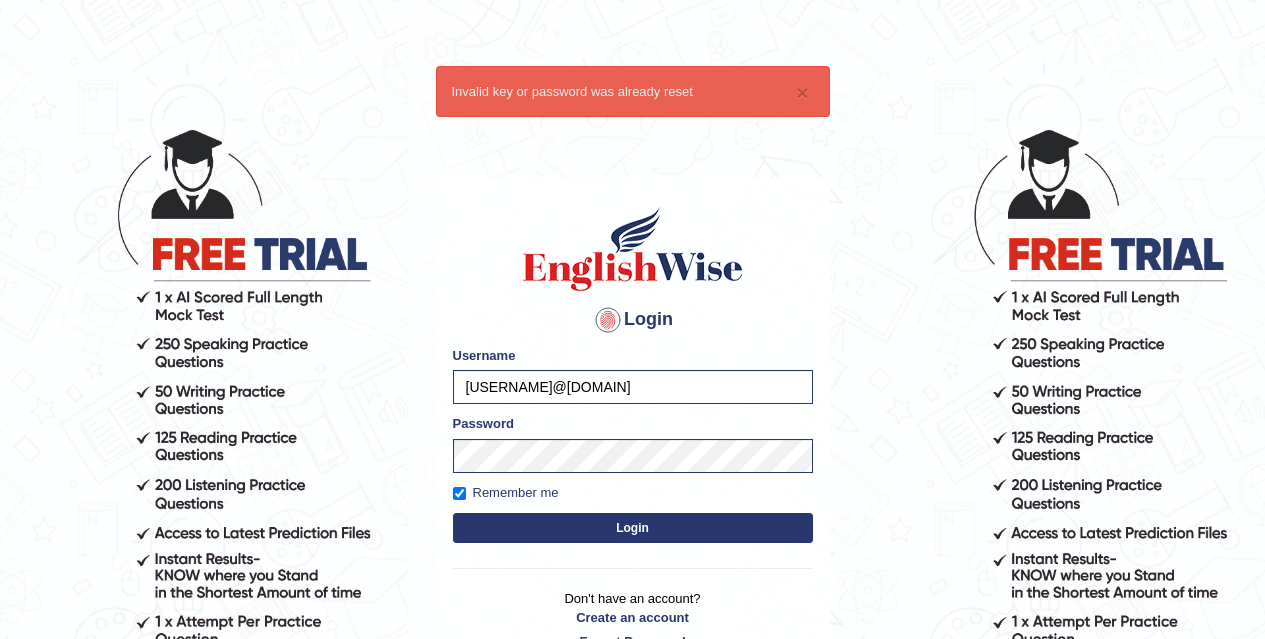 click on "Login" at bounding box center [633, 528] 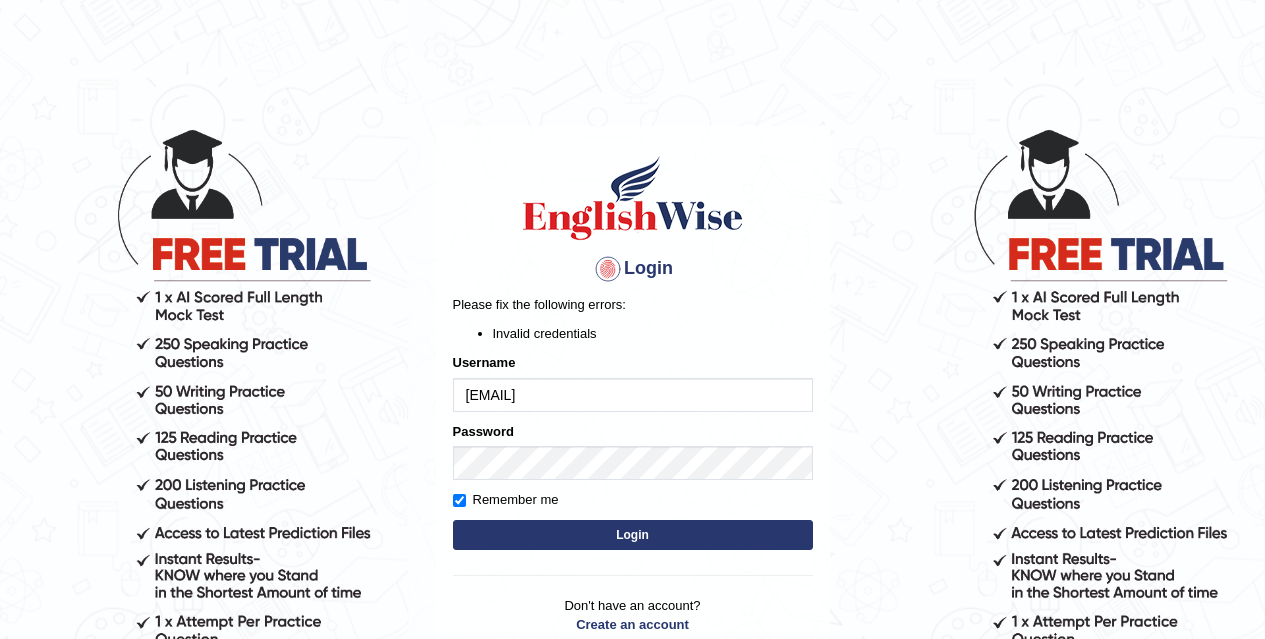 scroll, scrollTop: 0, scrollLeft: 0, axis: both 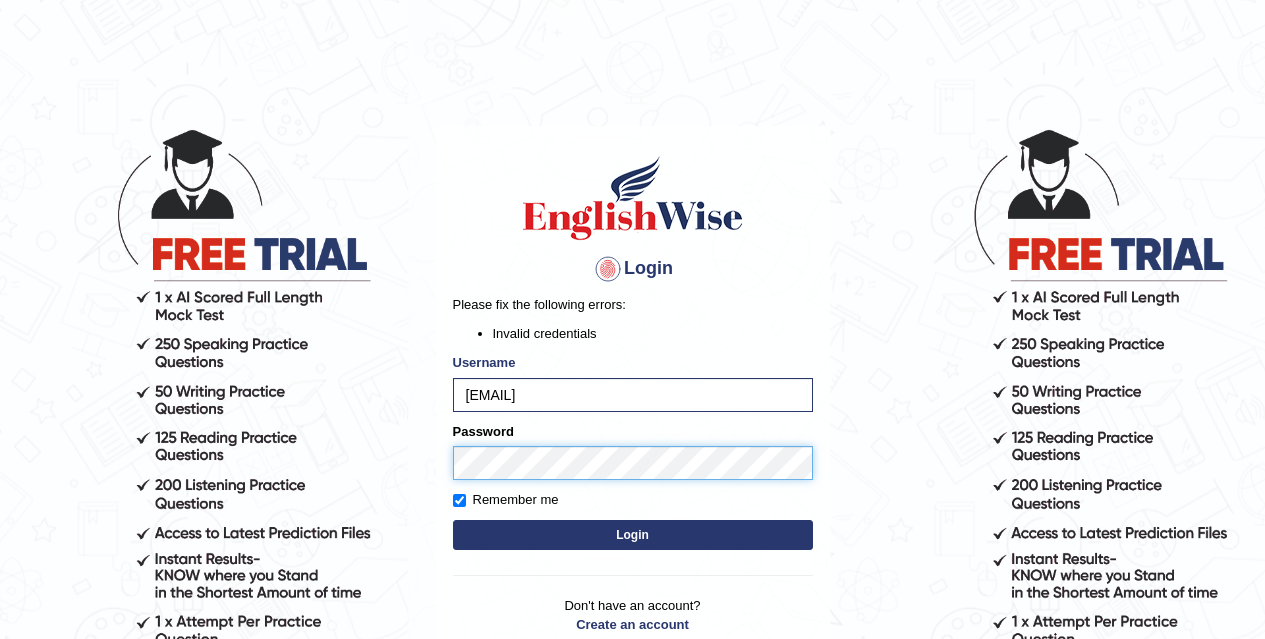 click on "Login
Please fix the following errors: Invalid credentials
Username
farukoxin92@gmail.com
Password
Remember me
Login
Don't have an account?
Create an account
Forgot Password
2025 ©  English Wise.  All Rights Reserved  Back to English Wise" at bounding box center (632, 382) 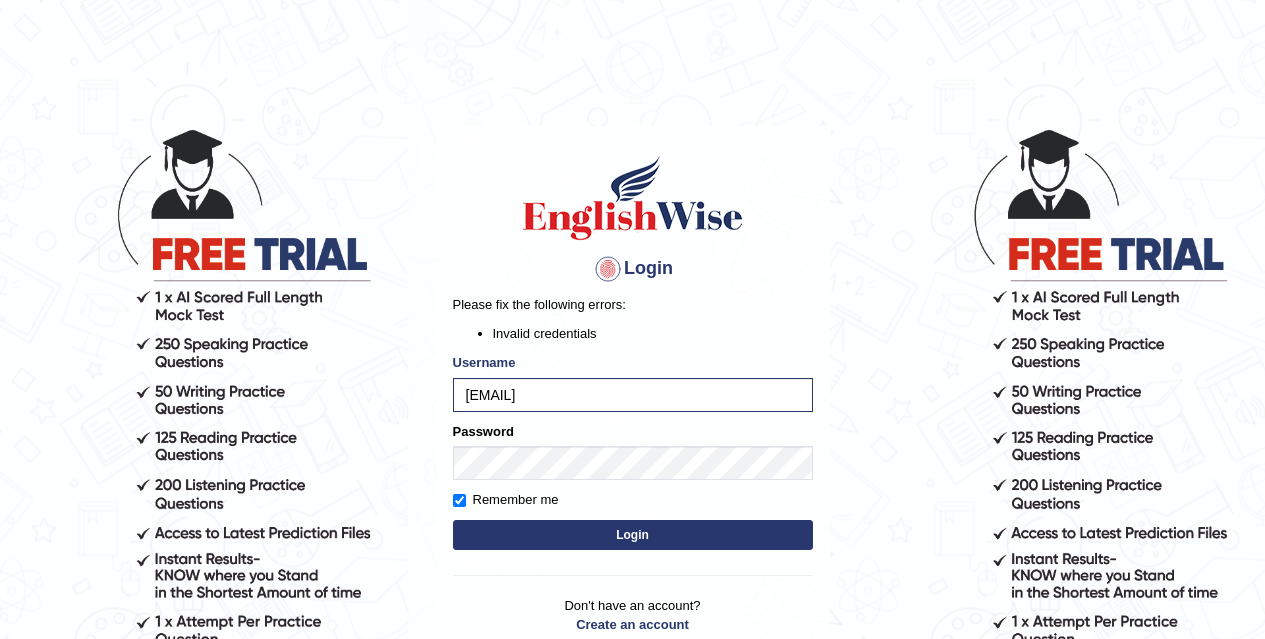 click on "Login" at bounding box center [633, 535] 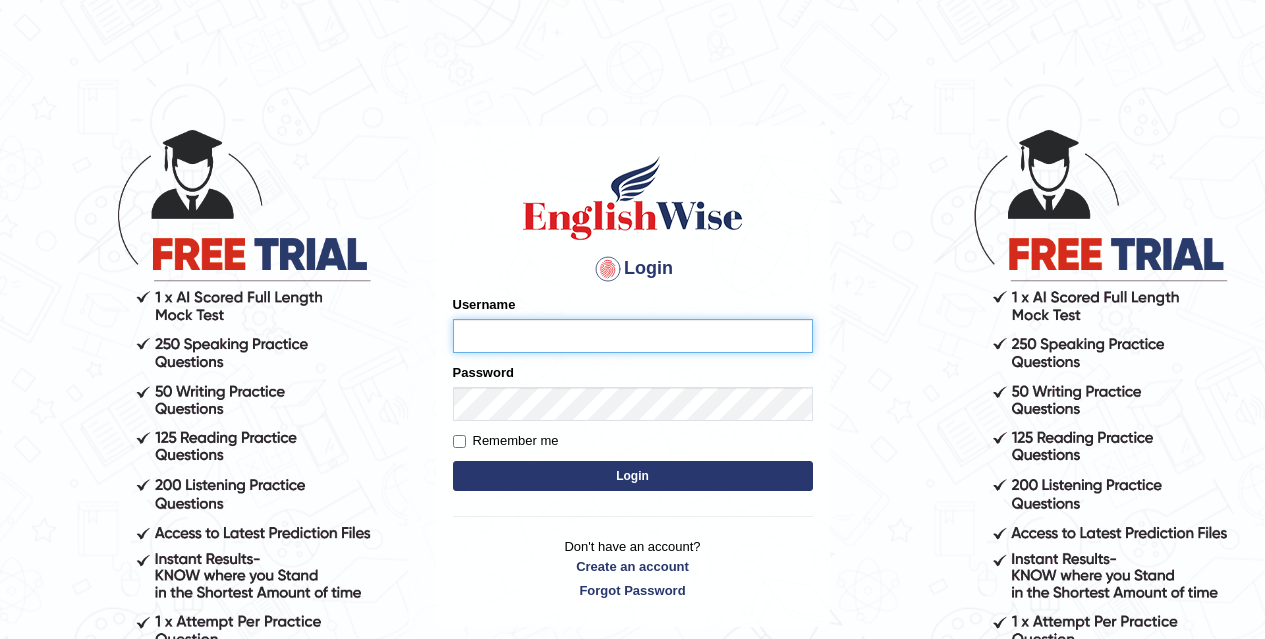 scroll, scrollTop: 0, scrollLeft: 0, axis: both 